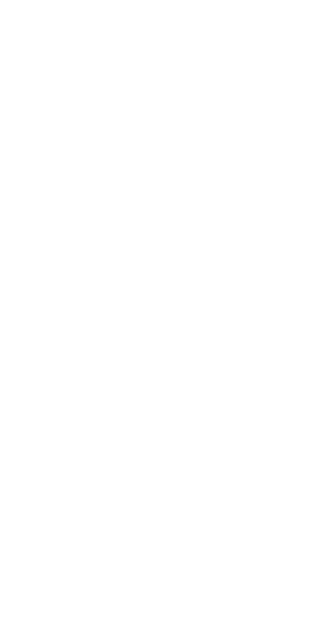 scroll, scrollTop: 0, scrollLeft: 0, axis: both 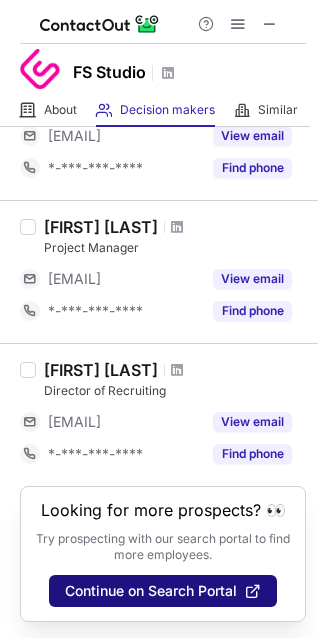 click on "Continue on Search Portal" at bounding box center (151, 591) 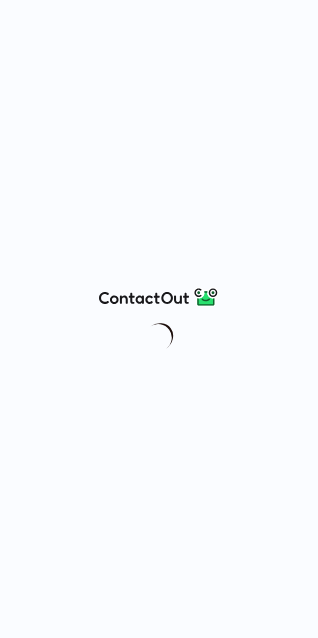 scroll, scrollTop: 0, scrollLeft: 0, axis: both 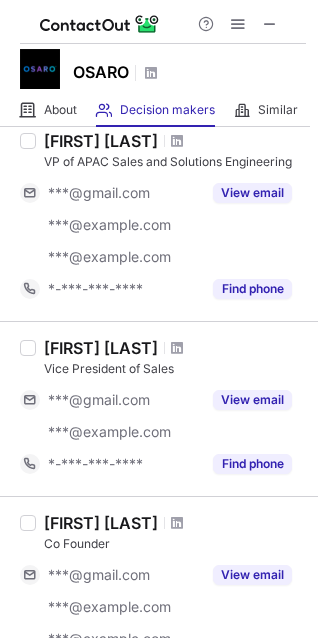 click on "Adi Dalvi" at bounding box center (101, 348) 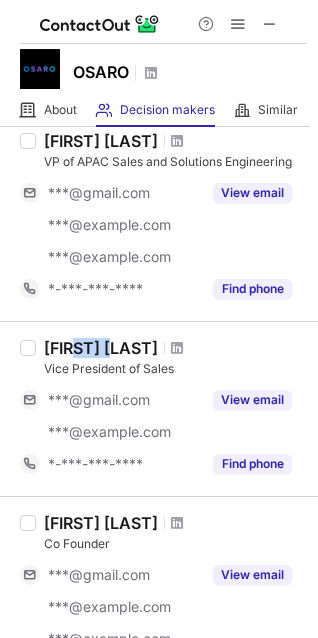 click on "Adi Dalvi" at bounding box center [101, 348] 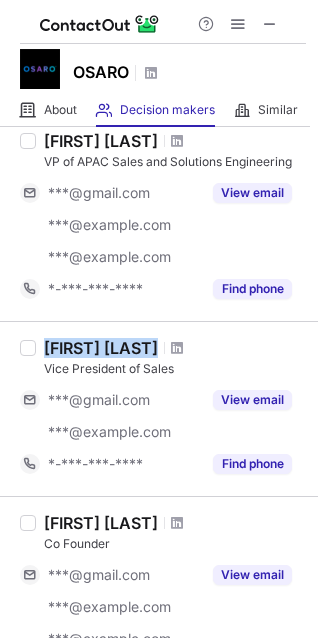 click on "Adi Dalvi" at bounding box center (101, 348) 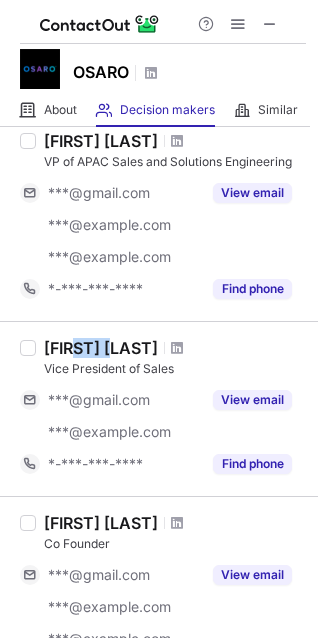 click on "Adi Dalvi" at bounding box center [101, 348] 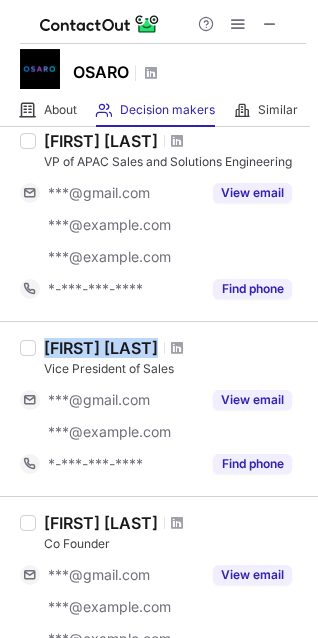 click on "Adi Dalvi" at bounding box center [101, 348] 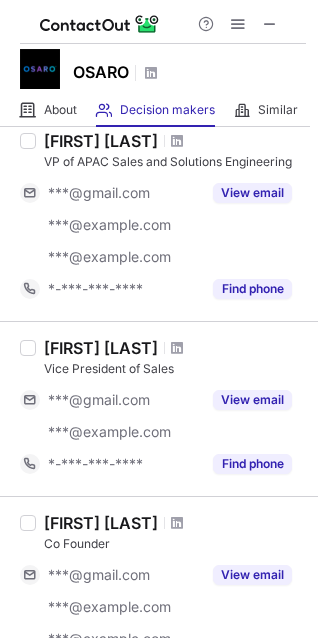 click on "Vice President of Sales" at bounding box center [175, 369] 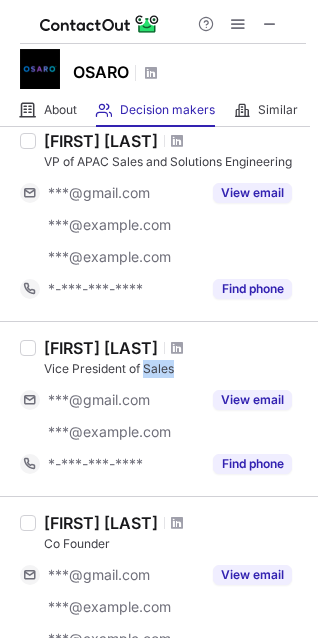 click on "Vice President of Sales" at bounding box center [175, 369] 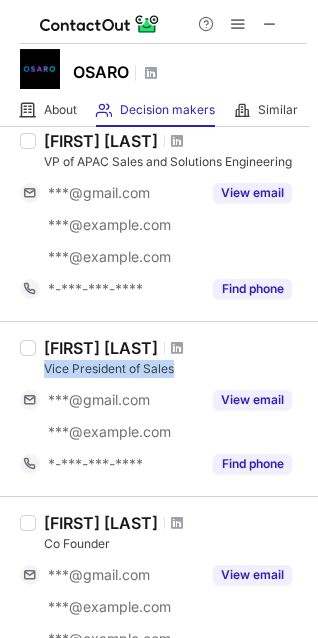 click on "Vice President of Sales" at bounding box center [175, 369] 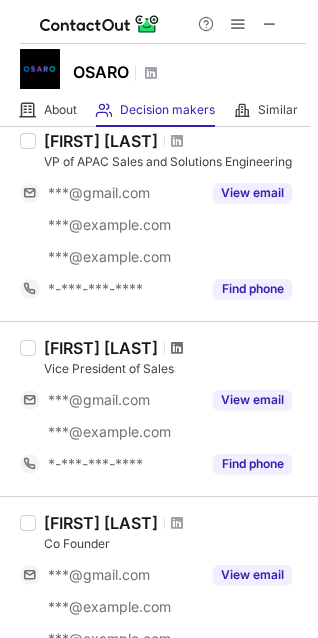 click at bounding box center (177, 348) 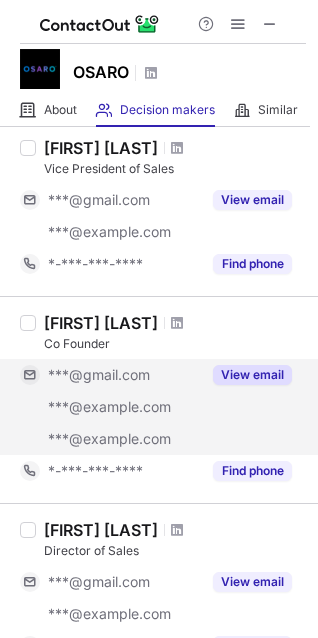 scroll, scrollTop: 500, scrollLeft: 0, axis: vertical 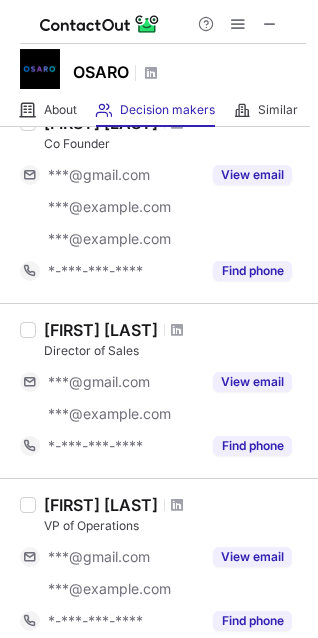 click on "Nick Marinucci" at bounding box center (101, 330) 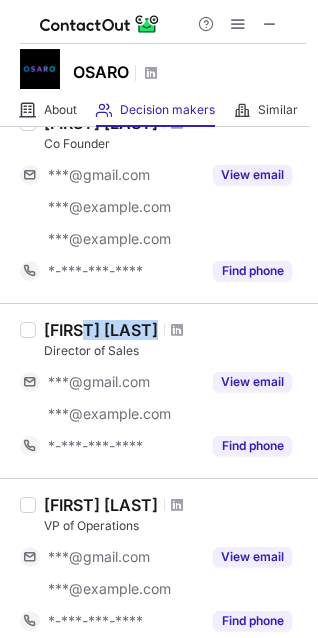 click on "Nick Marinucci" at bounding box center (101, 330) 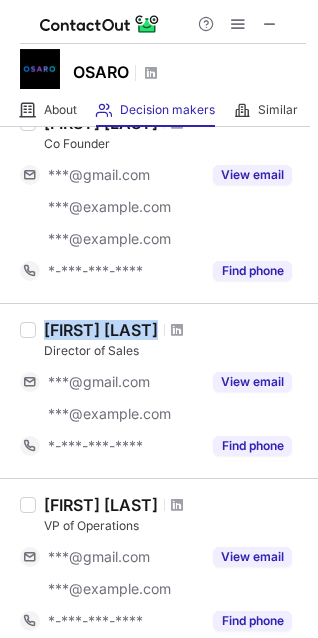 click on "Nick Marinucci" at bounding box center (101, 330) 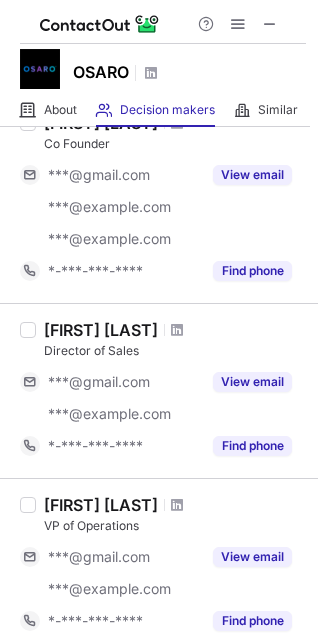 click on "Nick Marinucci Director of Sales ***@gmail.com ***@osaro.fr View email *-***-***-**** Find phone" at bounding box center (171, 391) 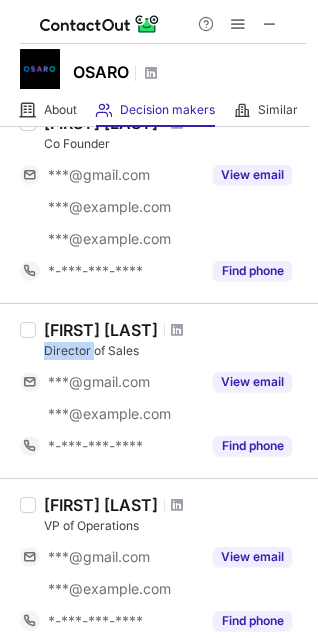 click on "Director of Sales" at bounding box center [175, 351] 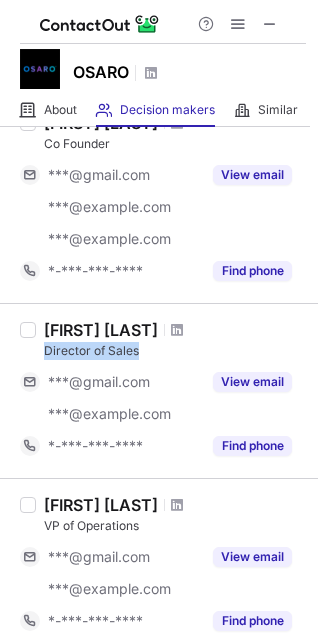 click on "Director of Sales" at bounding box center (175, 351) 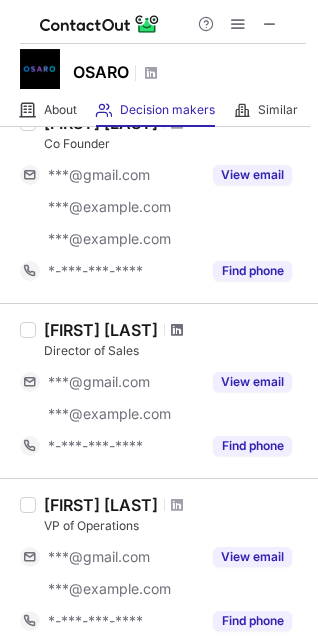 click at bounding box center [177, 330] 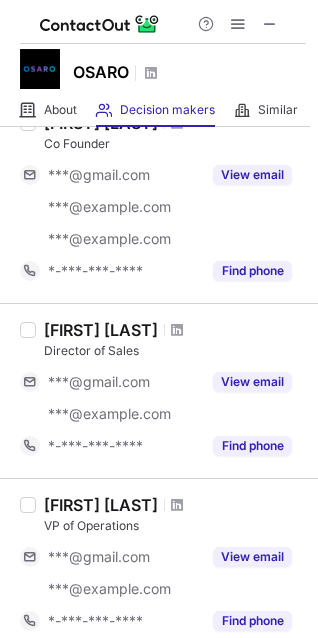 click on "Nick Marinucci" at bounding box center [101, 330] 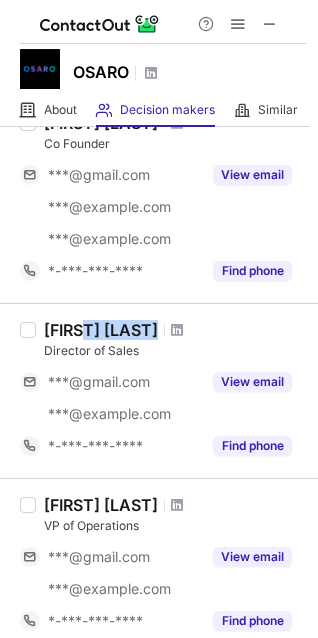 click on "Nick Marinucci" at bounding box center [101, 330] 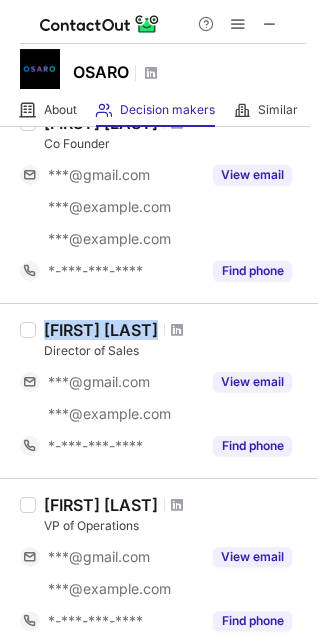 click on "Nick Marinucci" at bounding box center (101, 330) 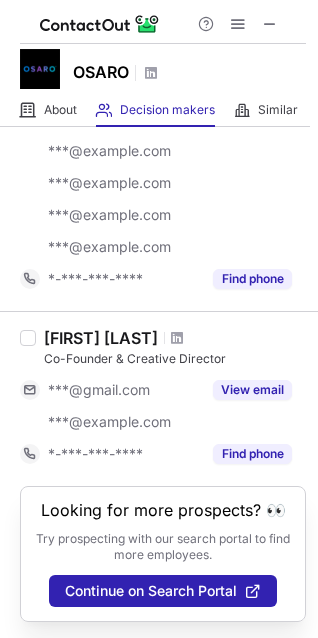 scroll, scrollTop: 1721, scrollLeft: 0, axis: vertical 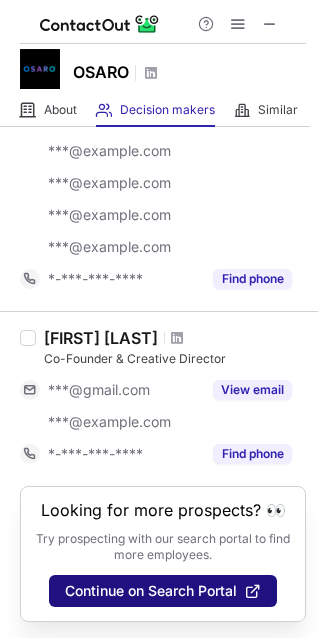 click on "Continue on Search Portal" at bounding box center [151, 591] 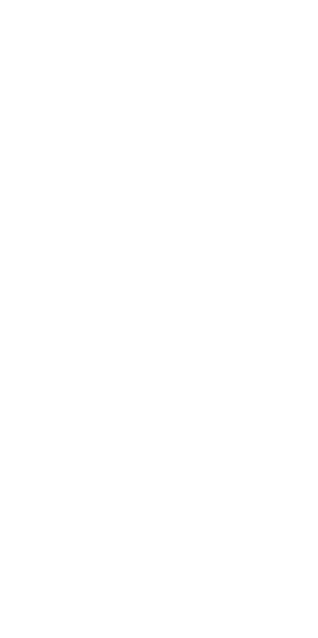scroll, scrollTop: 0, scrollLeft: 0, axis: both 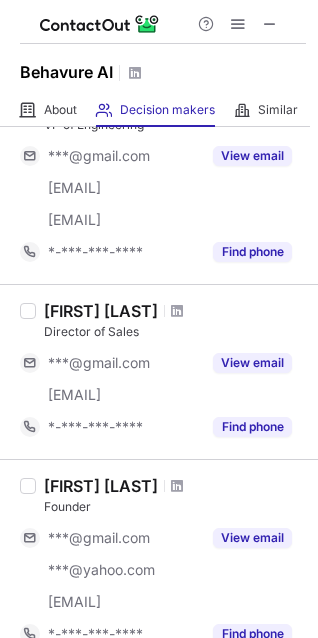 click on "[FIRST] [LAST]" at bounding box center (101, 311) 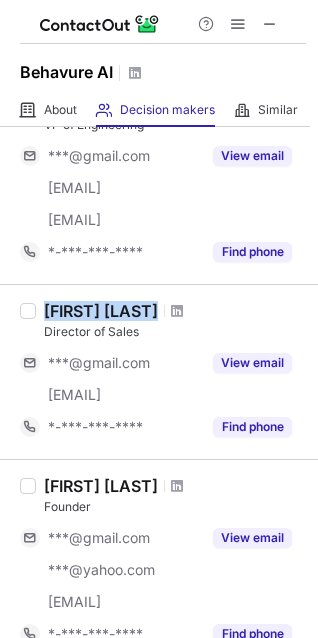 click on "Keegan Burchard" at bounding box center (101, 311) 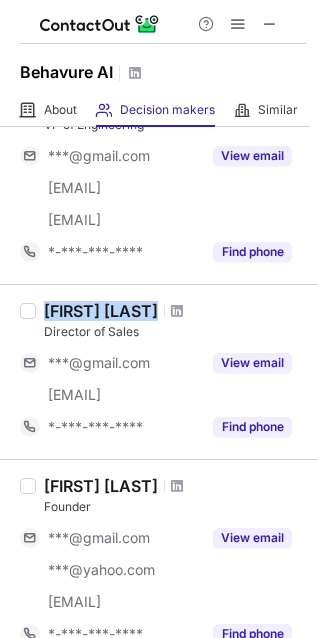 copy on "Keegan Burchard" 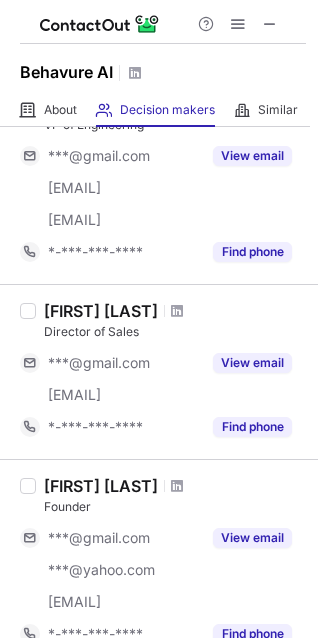 click on "Keegan Burchard" at bounding box center (101, 311) 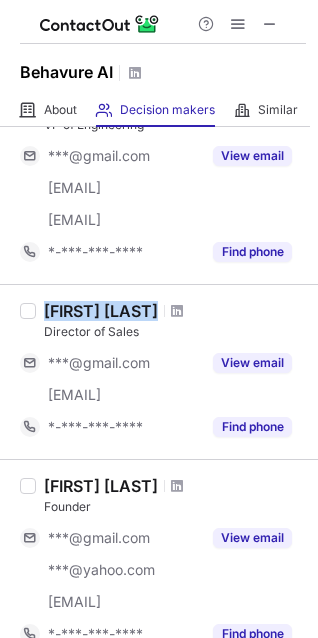 click on "Keegan Burchard" at bounding box center (101, 311) 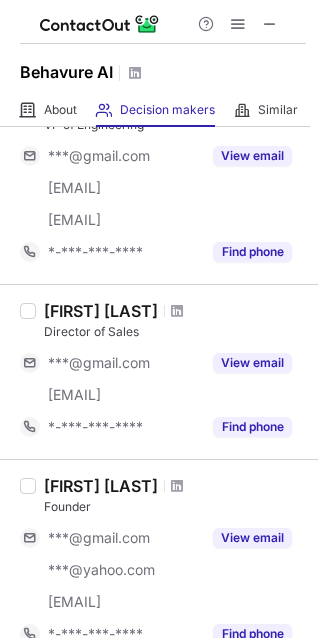 click on "Director of Sales" at bounding box center (175, 332) 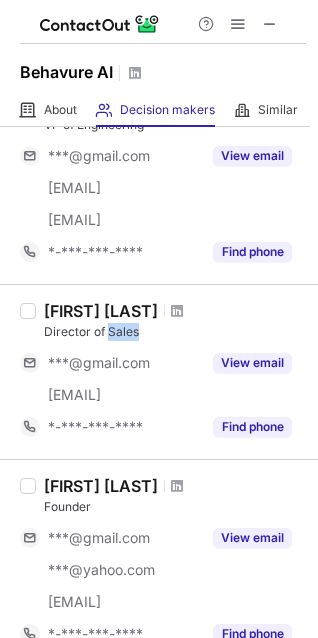 click on "Director of Sales" at bounding box center (175, 332) 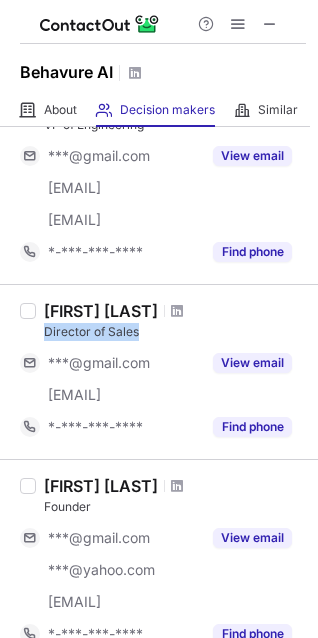 click on "Director of Sales" at bounding box center (175, 332) 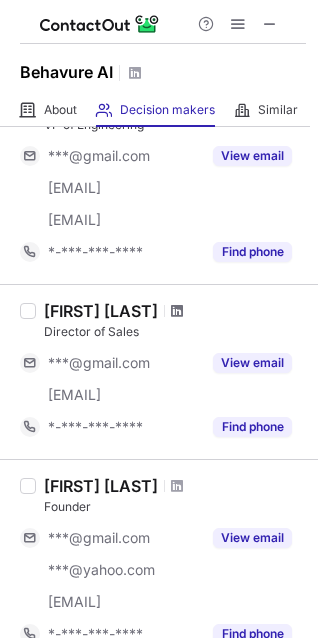 click at bounding box center (177, 311) 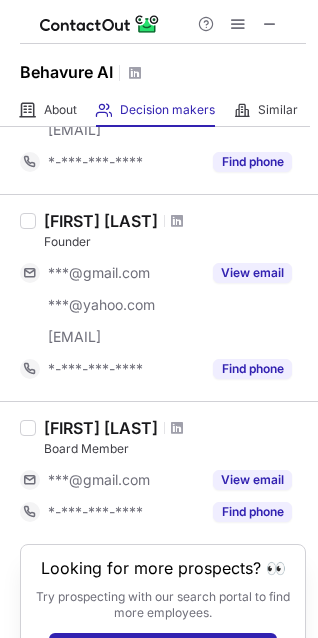 scroll, scrollTop: 942, scrollLeft: 0, axis: vertical 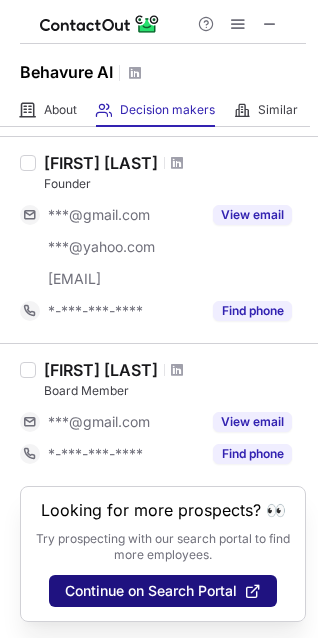 click on "Continue on Search Portal" at bounding box center [151, 591] 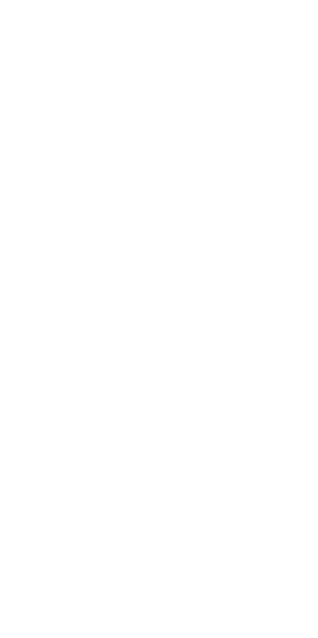 scroll, scrollTop: 0, scrollLeft: 0, axis: both 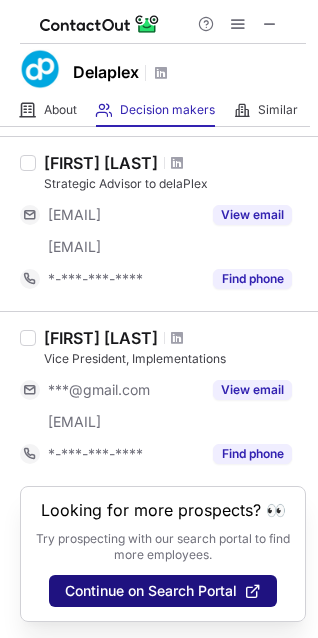 click on "Continue on Search Portal" at bounding box center [163, 591] 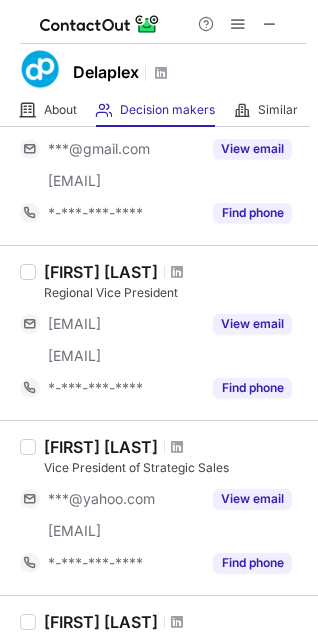 scroll, scrollTop: 1061, scrollLeft: 0, axis: vertical 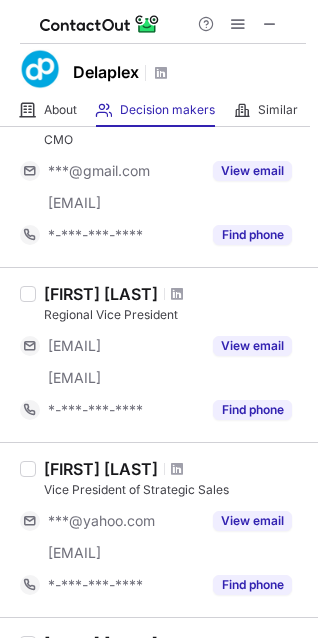 click on "[FIRST] [LAST]" at bounding box center [101, 469] 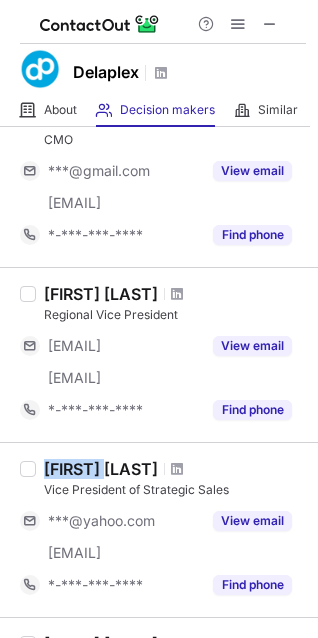 click on "[FIRST] [LAST]" at bounding box center [101, 469] 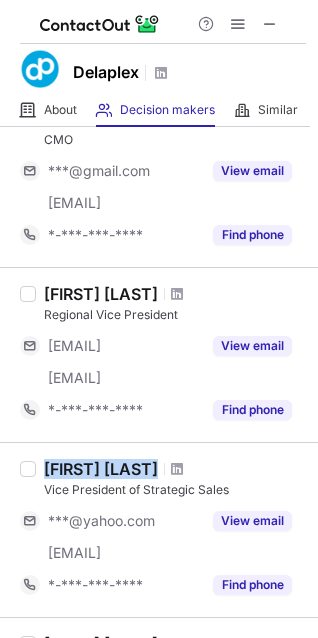 click on "[FIRST] [LAST]" at bounding box center [101, 469] 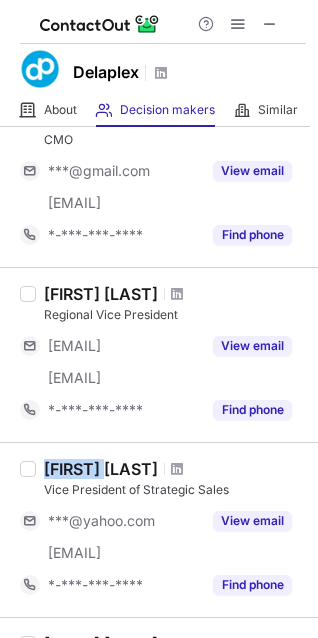 click on "Lindsay Eavenson" at bounding box center [101, 469] 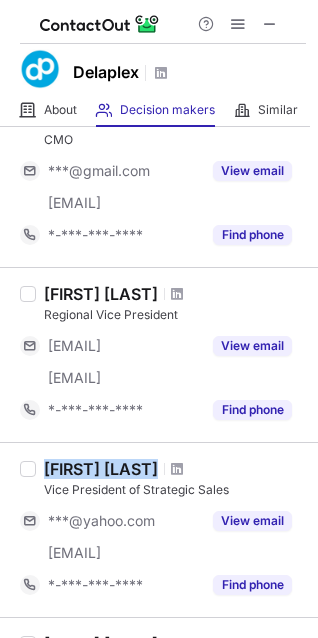 click on "Lindsay Eavenson" at bounding box center [101, 469] 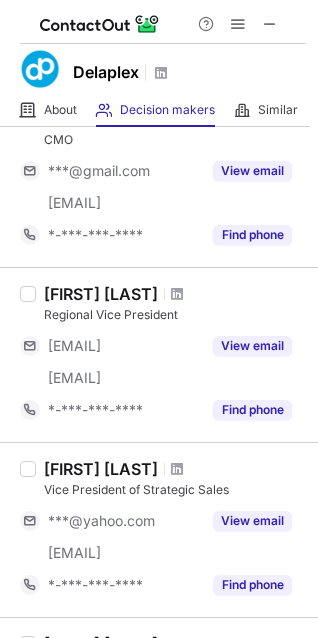 click on "Vice President of Strategic Sales" at bounding box center (175, 490) 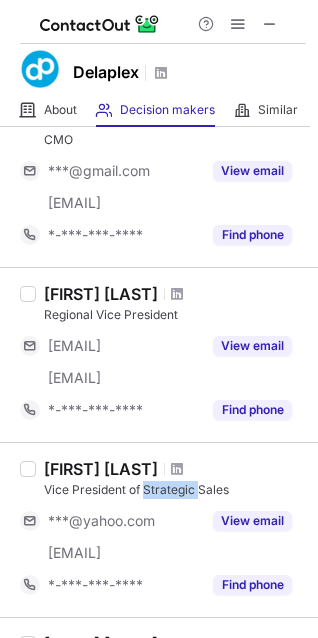 click on "Vice President of Strategic Sales" at bounding box center (175, 490) 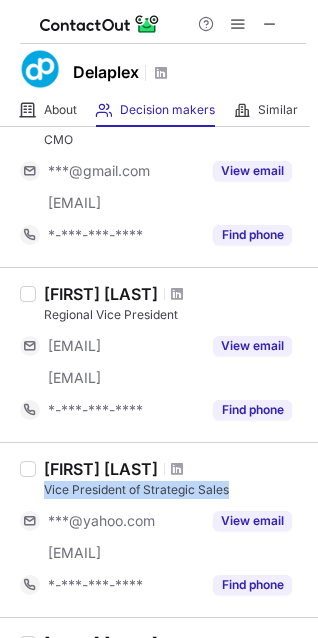 click on "Vice President of Strategic Sales" at bounding box center (175, 490) 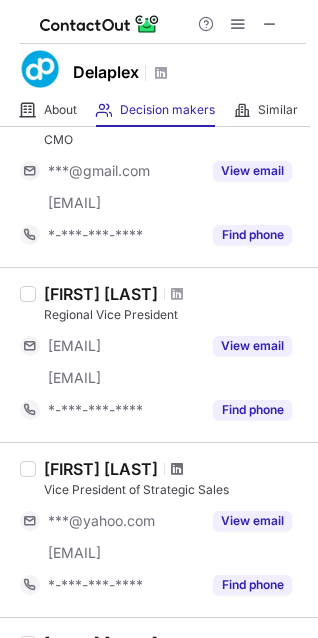 click at bounding box center [177, 469] 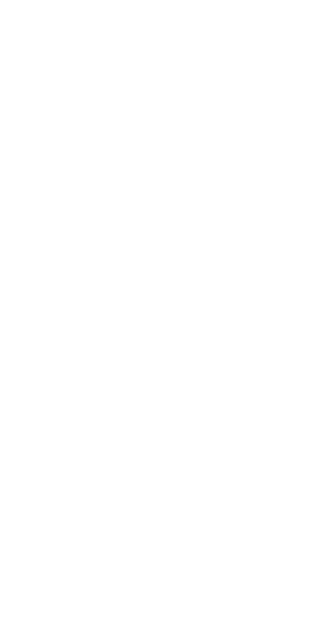 scroll, scrollTop: 0, scrollLeft: 0, axis: both 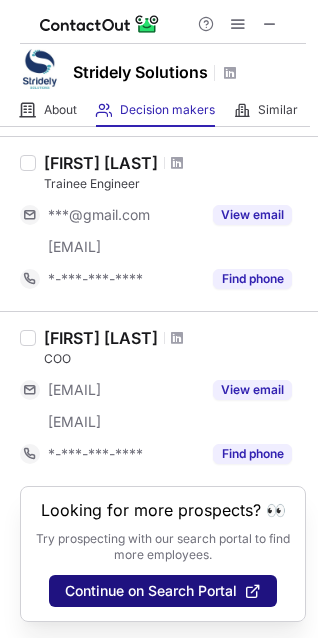 click on "Continue on Search Portal" at bounding box center (151, 591) 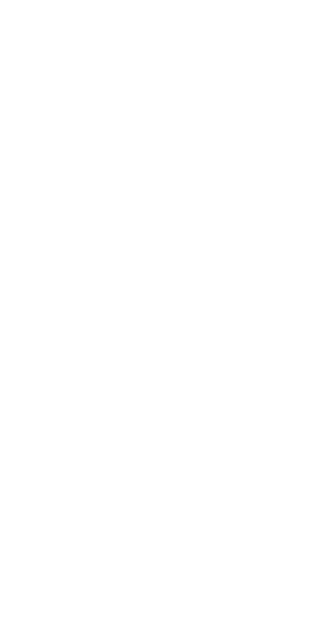 scroll, scrollTop: 0, scrollLeft: 0, axis: both 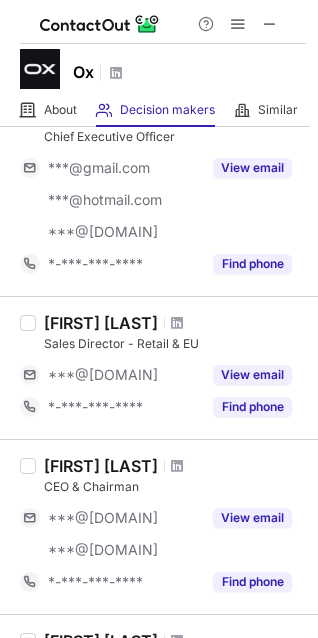 click on "[FIRST] [LAST]" at bounding box center (101, 323) 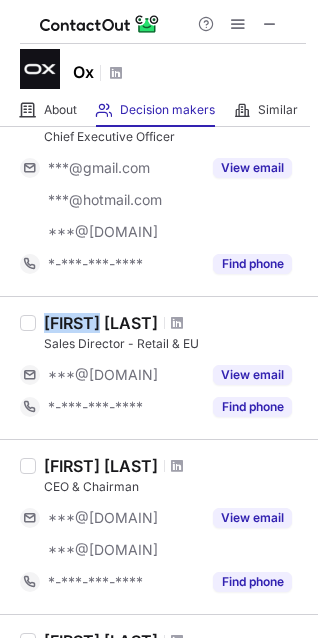 click on "Norman Shimwell" at bounding box center [101, 323] 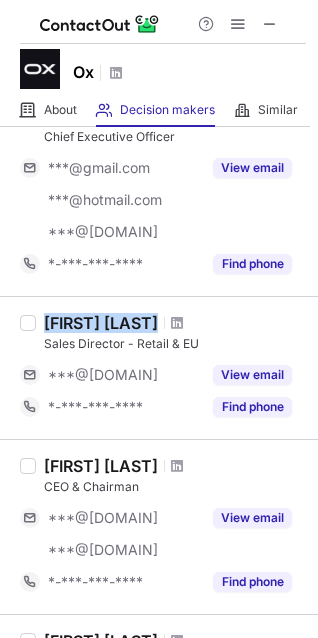 click on "Norman Shimwell" at bounding box center (101, 323) 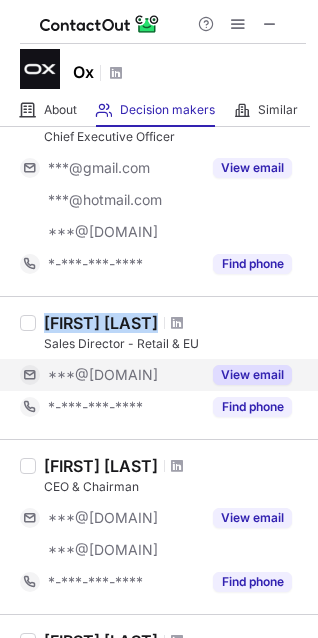copy on "Norman Shimwell" 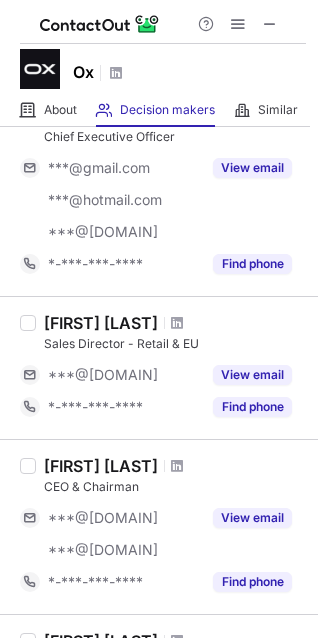 click on "Sales Director - Retail & EU" at bounding box center (175, 344) 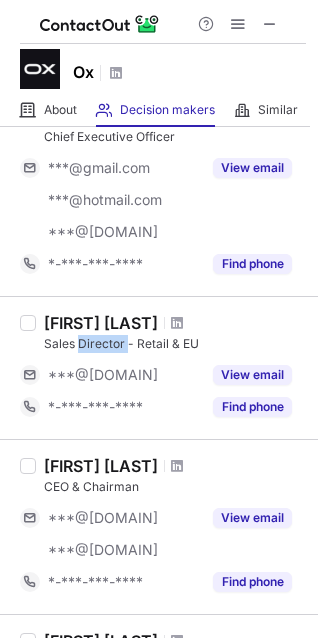 click on "Sales Director - Retail & EU" at bounding box center [175, 344] 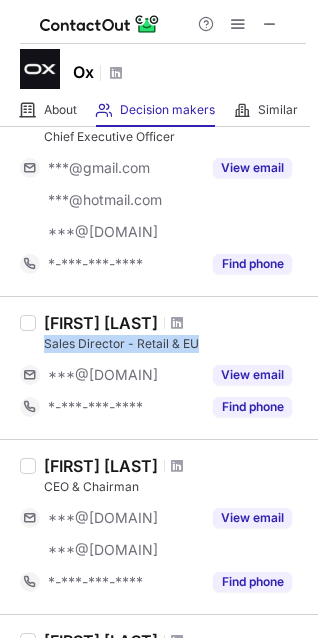 click on "Sales Director - Retail & EU" at bounding box center [175, 344] 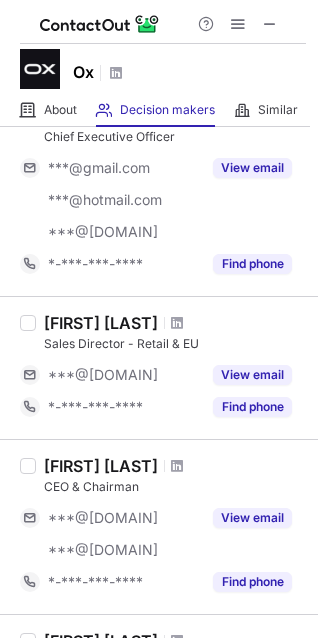 click on "Norman Shimwell" at bounding box center [101, 323] 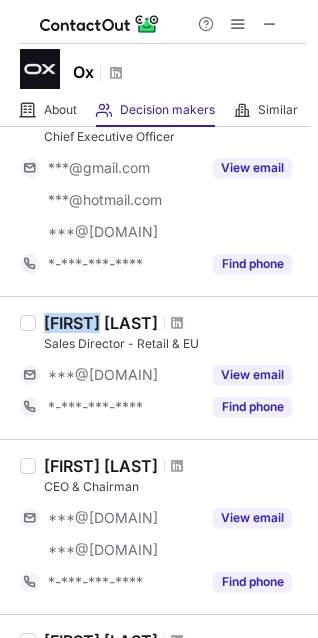 click on "Norman Shimwell" at bounding box center (101, 323) 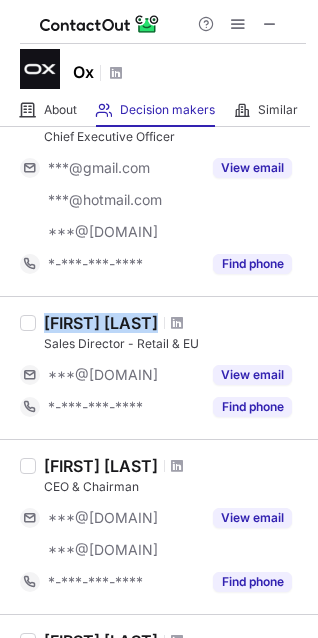 click on "Norman Shimwell" at bounding box center [101, 323] 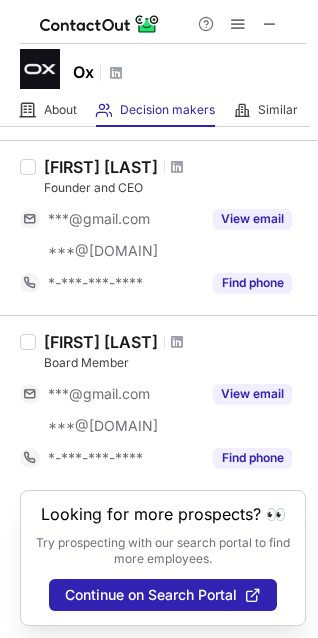 scroll, scrollTop: 1465, scrollLeft: 0, axis: vertical 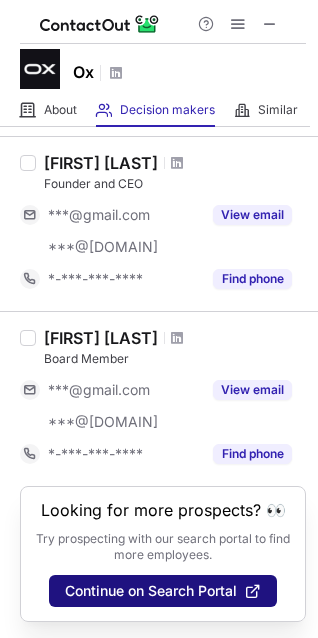 click on "Continue on Search Portal" at bounding box center [151, 591] 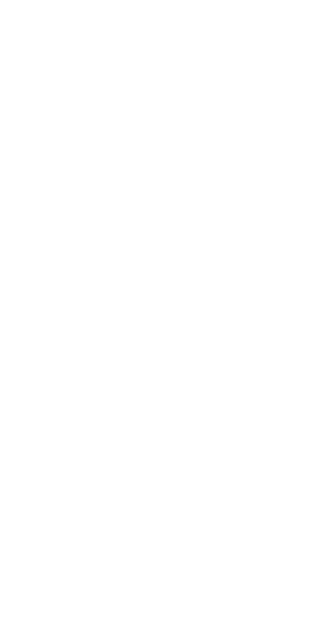 scroll, scrollTop: 0, scrollLeft: 0, axis: both 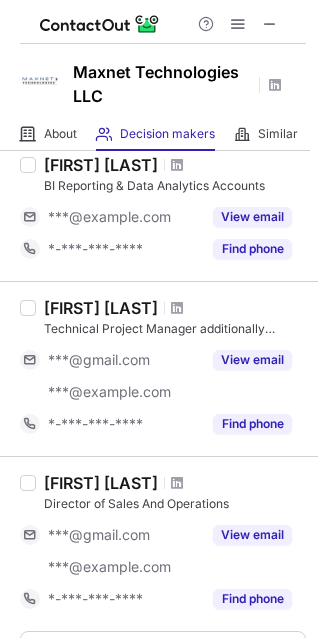 click on "[FIRST] [LAST]" at bounding box center [101, 483] 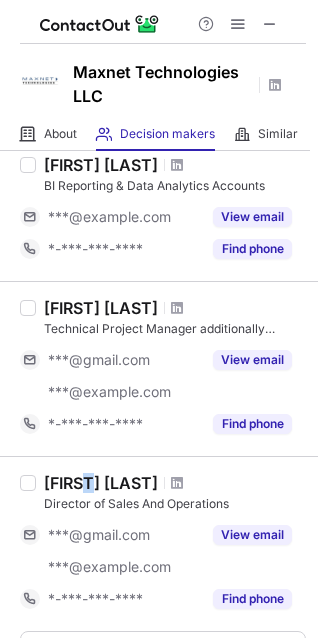 click on "[FIRST] [LAST]" at bounding box center (101, 483) 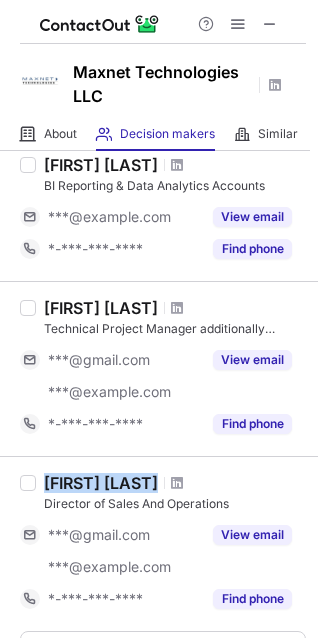 click on "[NAME] [NAME]" at bounding box center (101, 483) 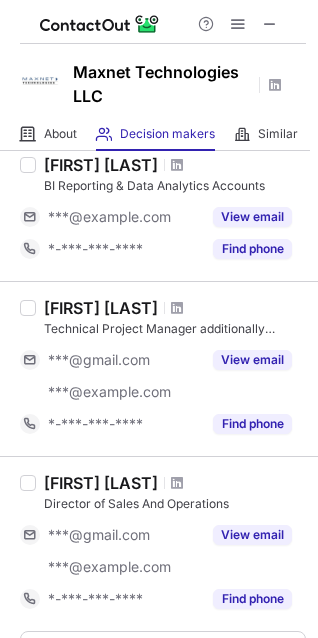 click on "Director of Sales And Operations" at bounding box center [175, 504] 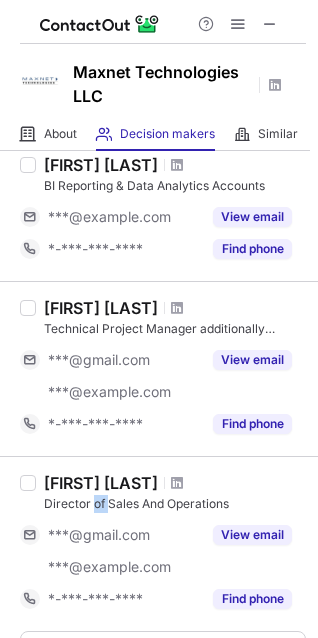 click on "Director of Sales And Operations" at bounding box center [175, 504] 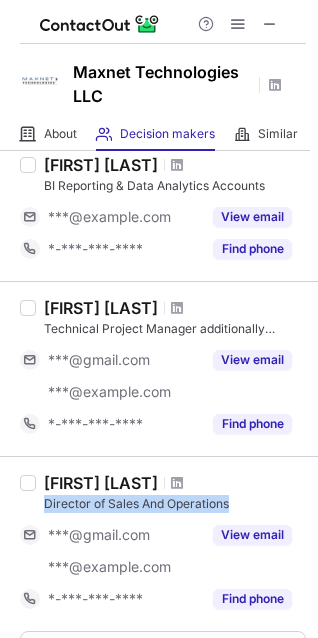 click on "Director of Sales And Operations" at bounding box center [175, 504] 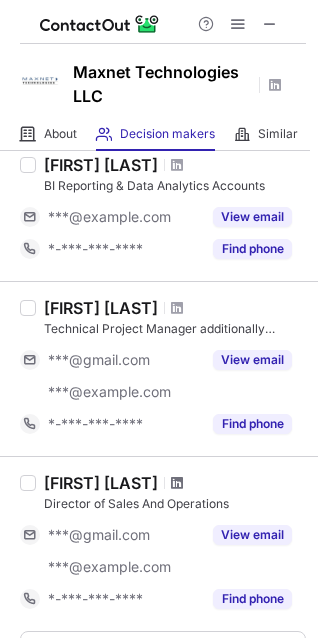 click at bounding box center (177, 483) 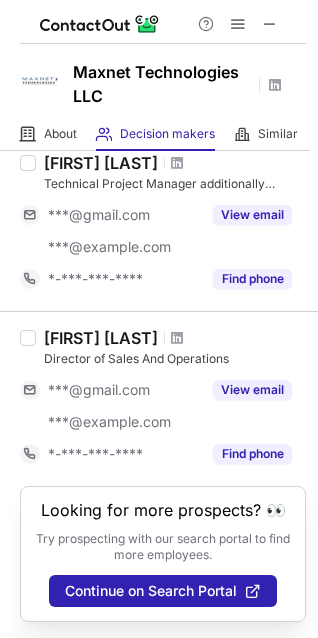scroll, scrollTop: 264, scrollLeft: 0, axis: vertical 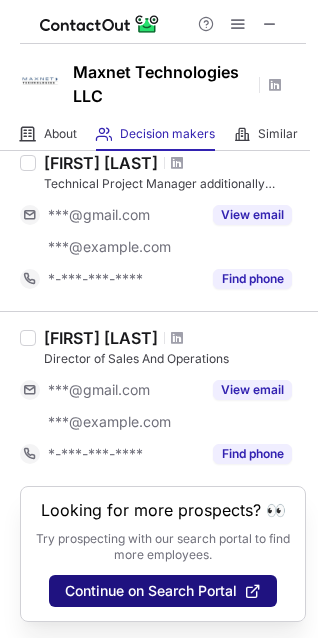 click on "Continue on Search Portal" at bounding box center [151, 591] 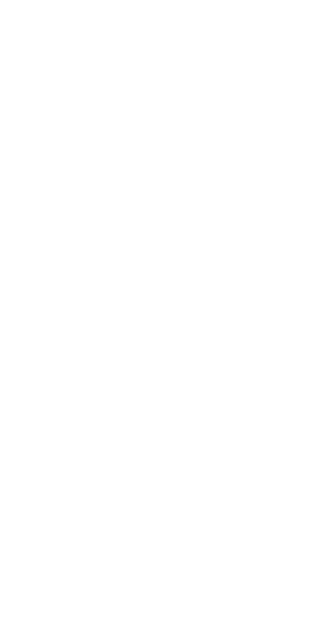 scroll, scrollTop: 0, scrollLeft: 0, axis: both 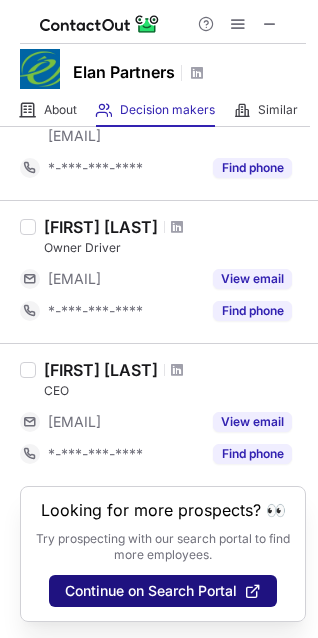 click on "Continue on Search Portal" at bounding box center [151, 591] 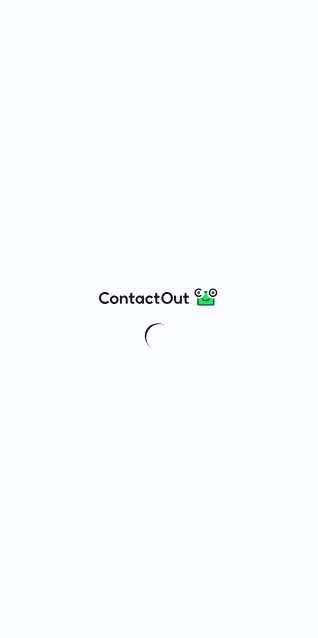 scroll, scrollTop: 0, scrollLeft: 0, axis: both 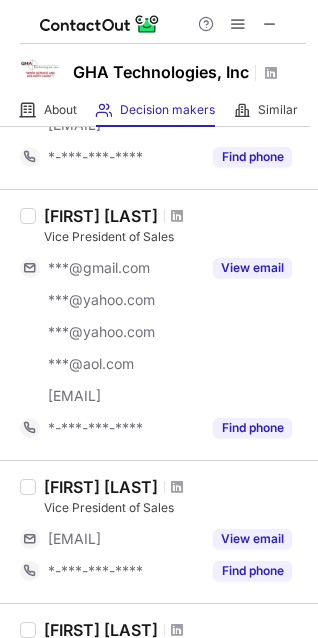 click on "Remi Diesbourg" at bounding box center (101, 216) 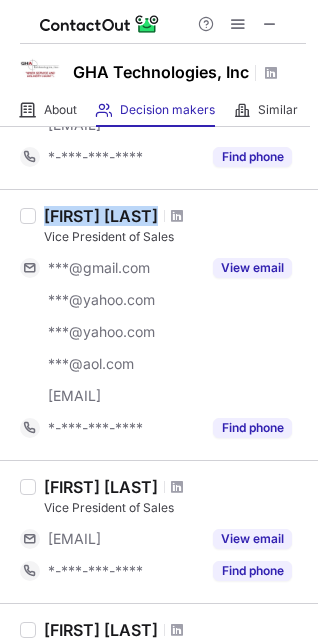 click on "Remi Diesbourg" at bounding box center [101, 216] 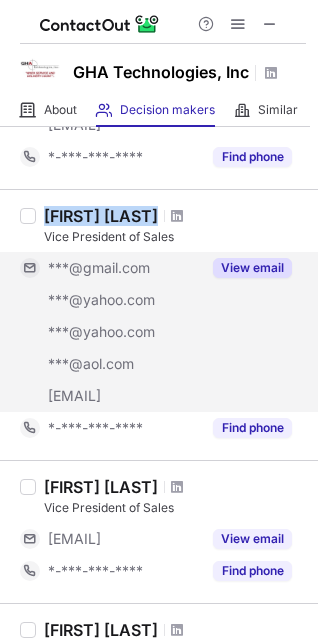 copy on "Remi Diesbourg" 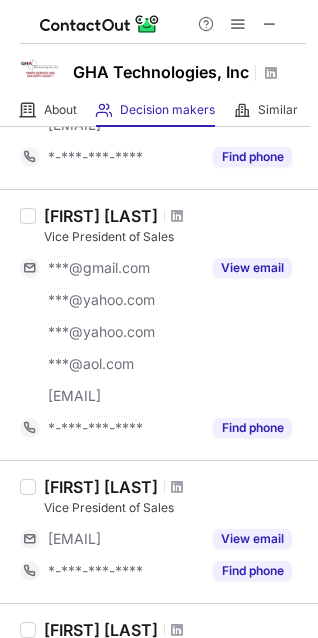 click on "Remi Diesbourg Vice President of Sales" at bounding box center [175, 226] 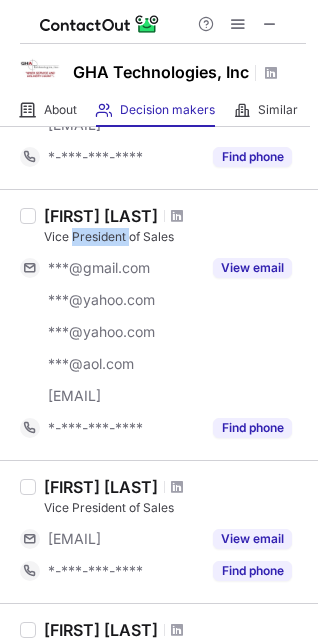 click on "Remi Diesbourg Vice President of Sales" at bounding box center [175, 226] 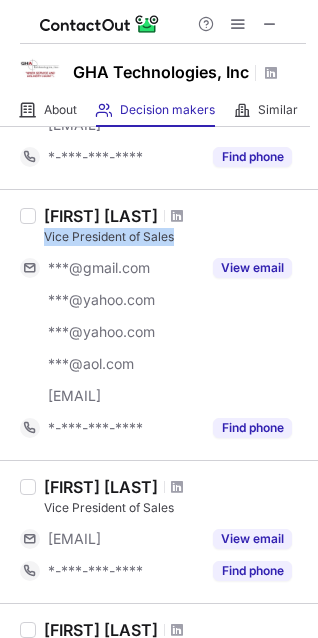 click on "Remi Diesbourg Vice President of Sales" at bounding box center (175, 226) 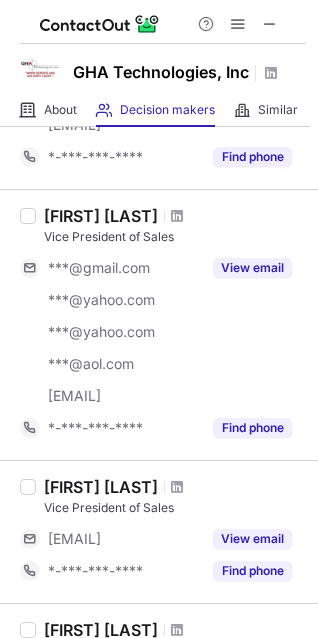 click on "Remi Diesbourg" at bounding box center [101, 216] 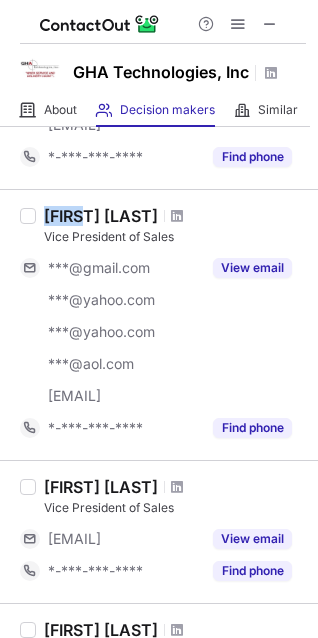 click on "Remi Diesbourg" at bounding box center (101, 216) 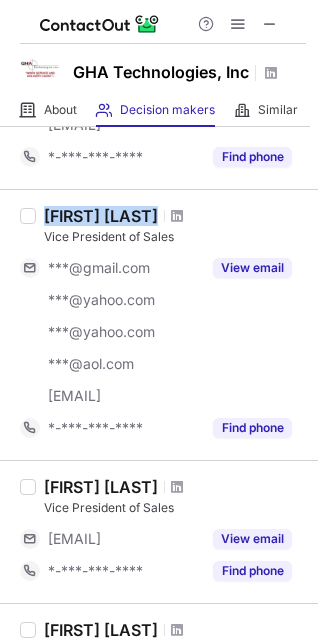 click on "Remi Diesbourg" at bounding box center [101, 216] 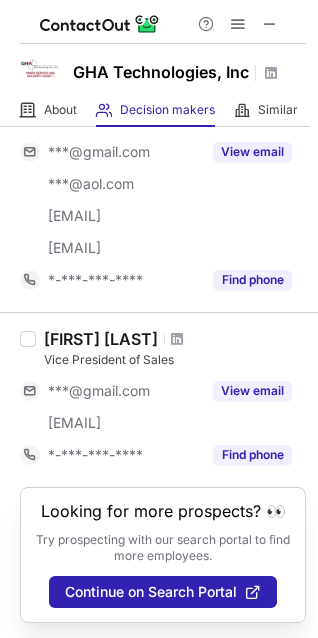 scroll, scrollTop: 1657, scrollLeft: 0, axis: vertical 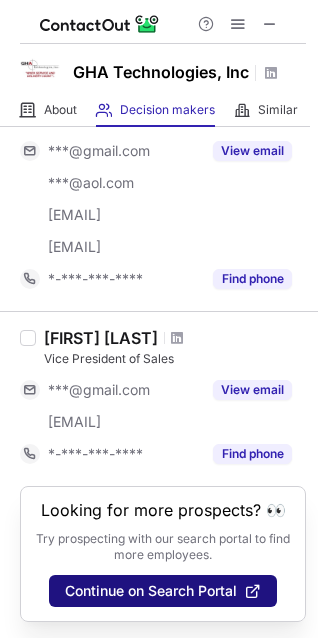 click on "Continue on Search Portal" at bounding box center (151, 591) 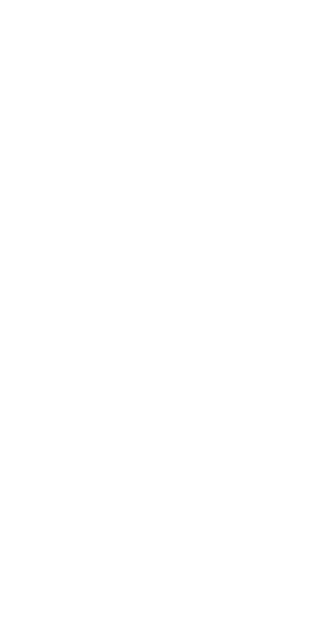 scroll, scrollTop: 0, scrollLeft: 0, axis: both 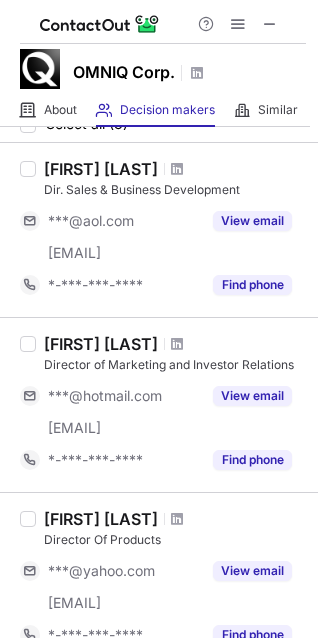 click on "[FIRST] [LAST]" at bounding box center [101, 169] 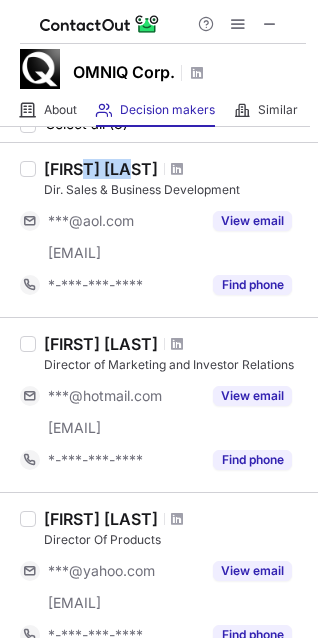 click on "[FIRST] [LAST]" at bounding box center (101, 169) 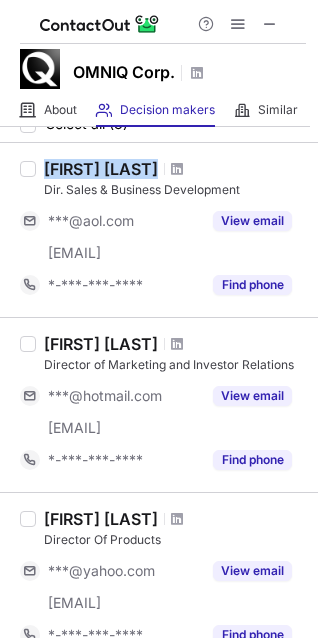 click on "[FIRST] [LAST]" at bounding box center [101, 169] 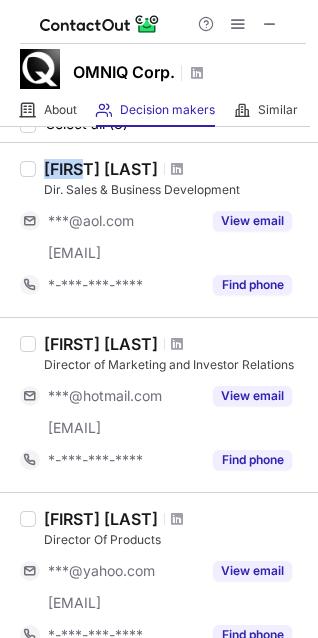 click on "[FIRST] [LAST] Dir. Sales & Business Development [EMAIL] [EMAIL] View email [PHONE] Find phone" at bounding box center (159, 230) 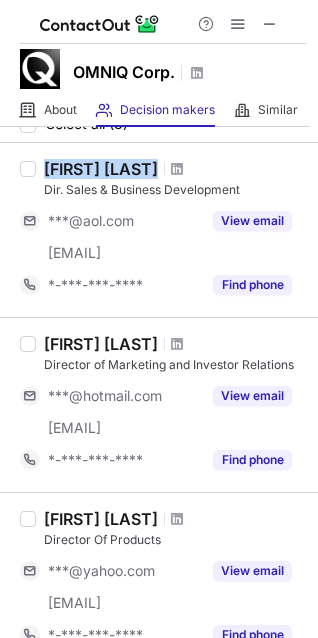 click on "Dick Factor Dir. Sales & Business Development ***@aol.com ***@omniq.com View email *-***-***-**** Find phone" at bounding box center (159, 230) 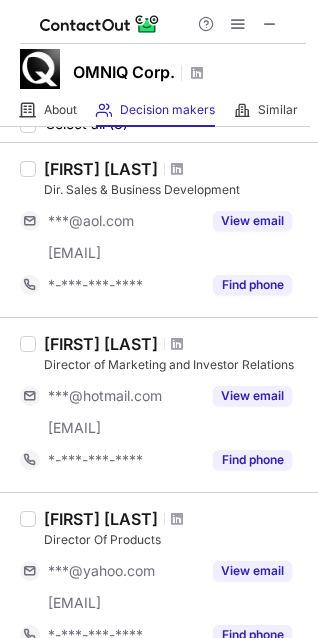 click on "Dick Factor Dir. Sales & Business Development" at bounding box center [175, 179] 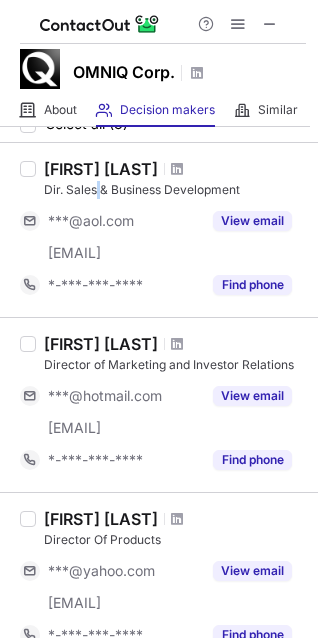 click on "Dir. Sales & Business Development" at bounding box center (175, 190) 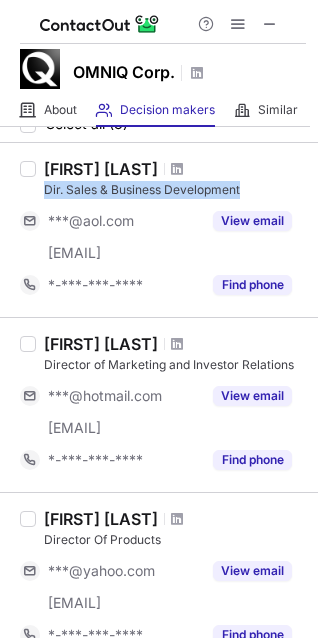 click on "Dir. Sales & Business Development" at bounding box center [175, 190] 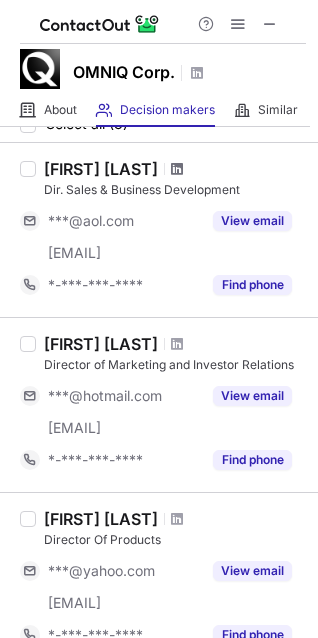 click at bounding box center (177, 169) 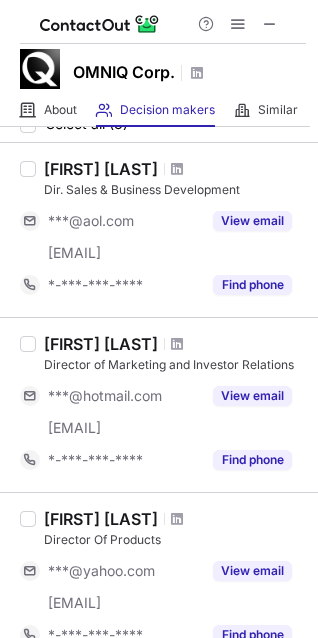 click on "Megan Clark" at bounding box center [101, 344] 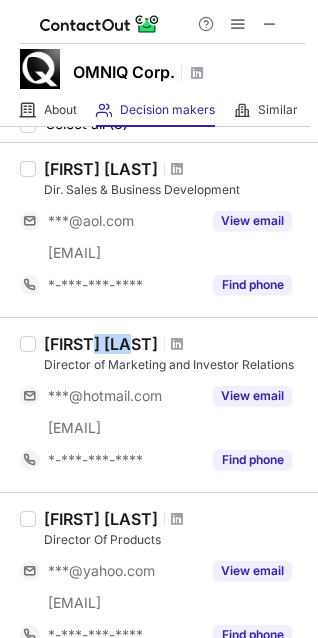 click on "Megan Clark" at bounding box center [101, 344] 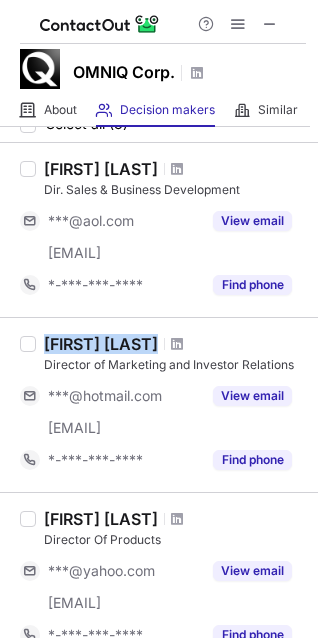 click on "Megan Clark" at bounding box center (101, 344) 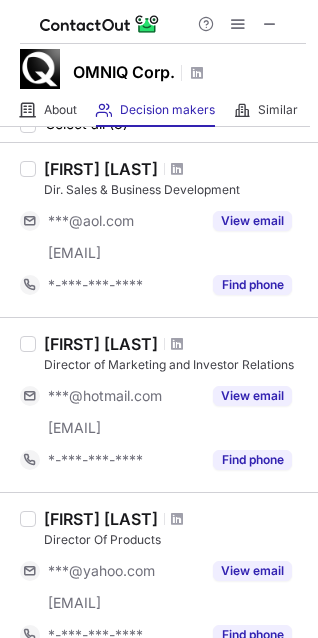click on "Director of Marketing and Investor Relations" at bounding box center (175, 365) 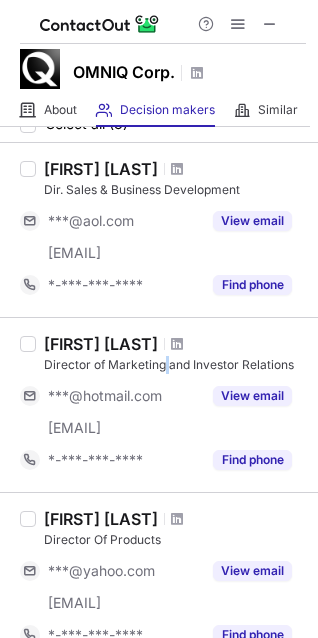 click on "Director of Marketing and Investor Relations" at bounding box center [175, 365] 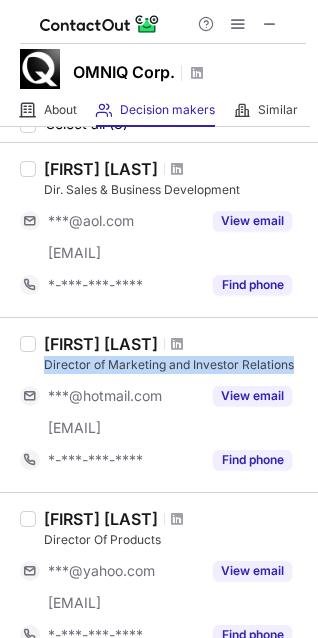 click on "Director of Marketing and Investor Relations" at bounding box center (175, 365) 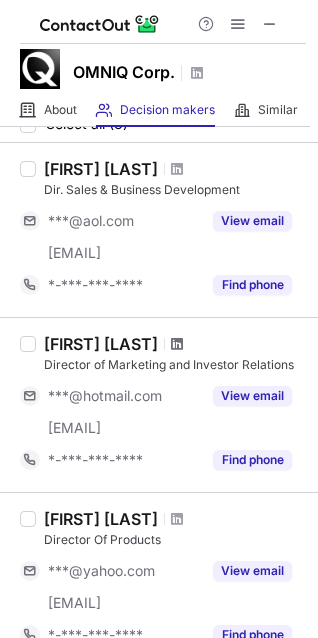 click at bounding box center (177, 344) 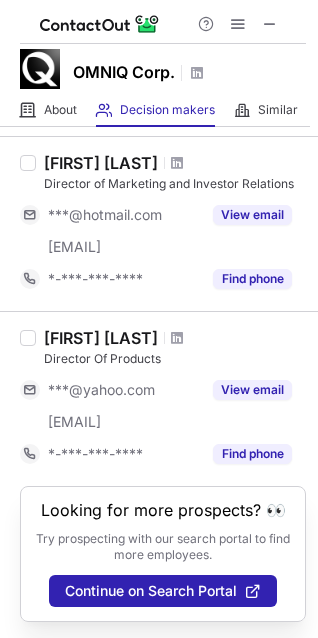 scroll, scrollTop: 272, scrollLeft: 0, axis: vertical 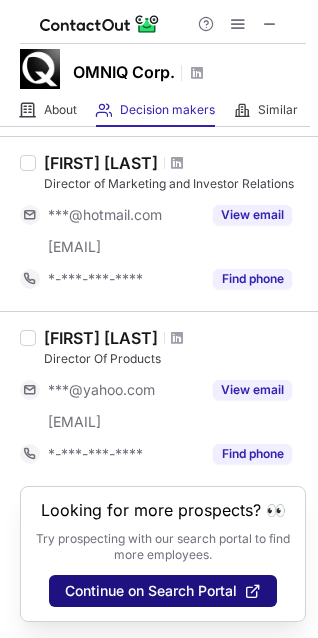 click on "Continue on Search Portal" at bounding box center (163, 591) 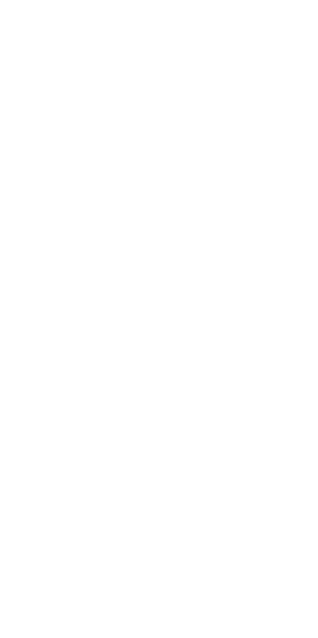 scroll, scrollTop: 0, scrollLeft: 0, axis: both 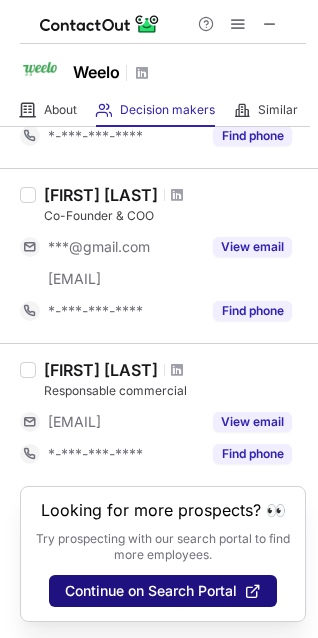 click on "Continue on Search Portal" at bounding box center (151, 591) 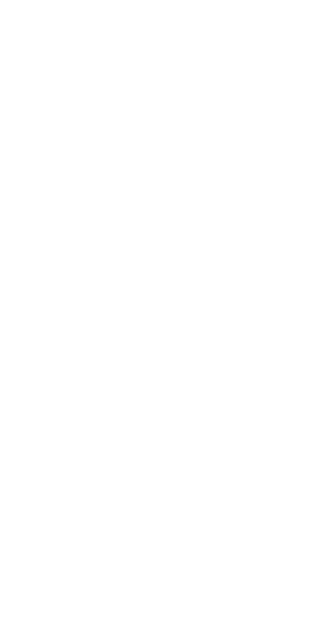 scroll, scrollTop: 0, scrollLeft: 0, axis: both 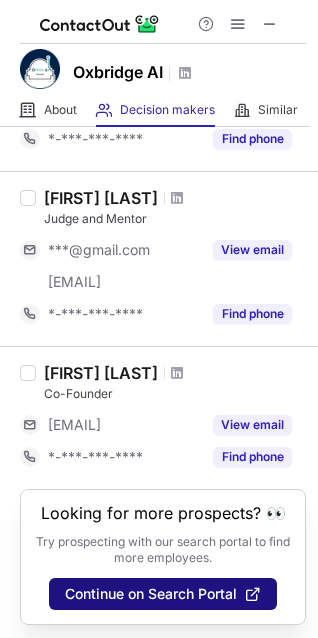 click on "Continue on Search Portal" at bounding box center (151, 594) 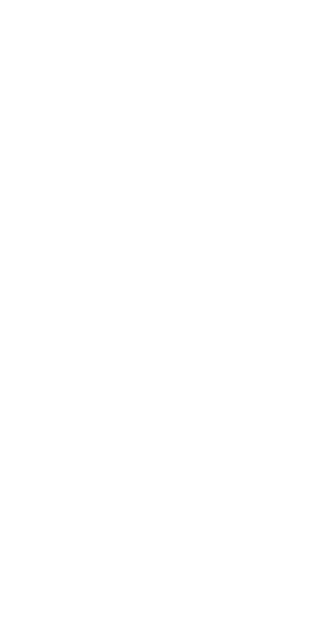 scroll, scrollTop: 0, scrollLeft: 0, axis: both 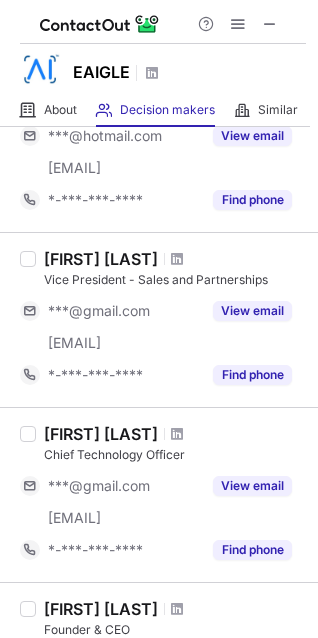 click on "[FIRST] [LAST]" at bounding box center (101, 259) 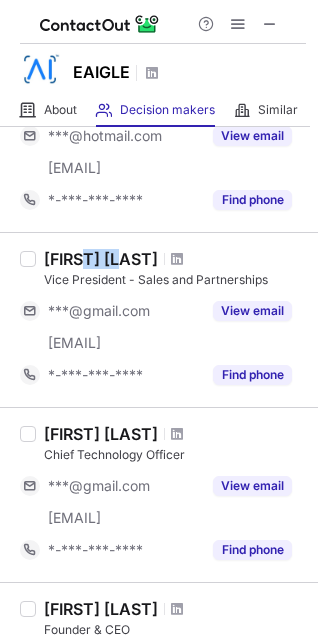click on "[FIRST] [LAST]" at bounding box center [101, 259] 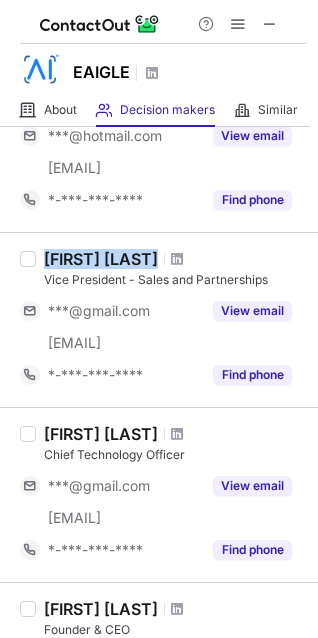 click on "[FIRST] [LAST]" at bounding box center (101, 259) 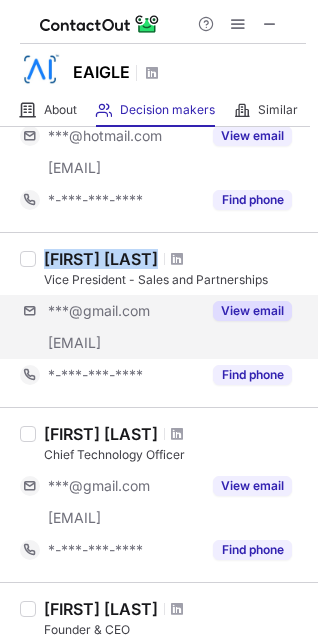 copy on "[FIRST] [LAST]" 